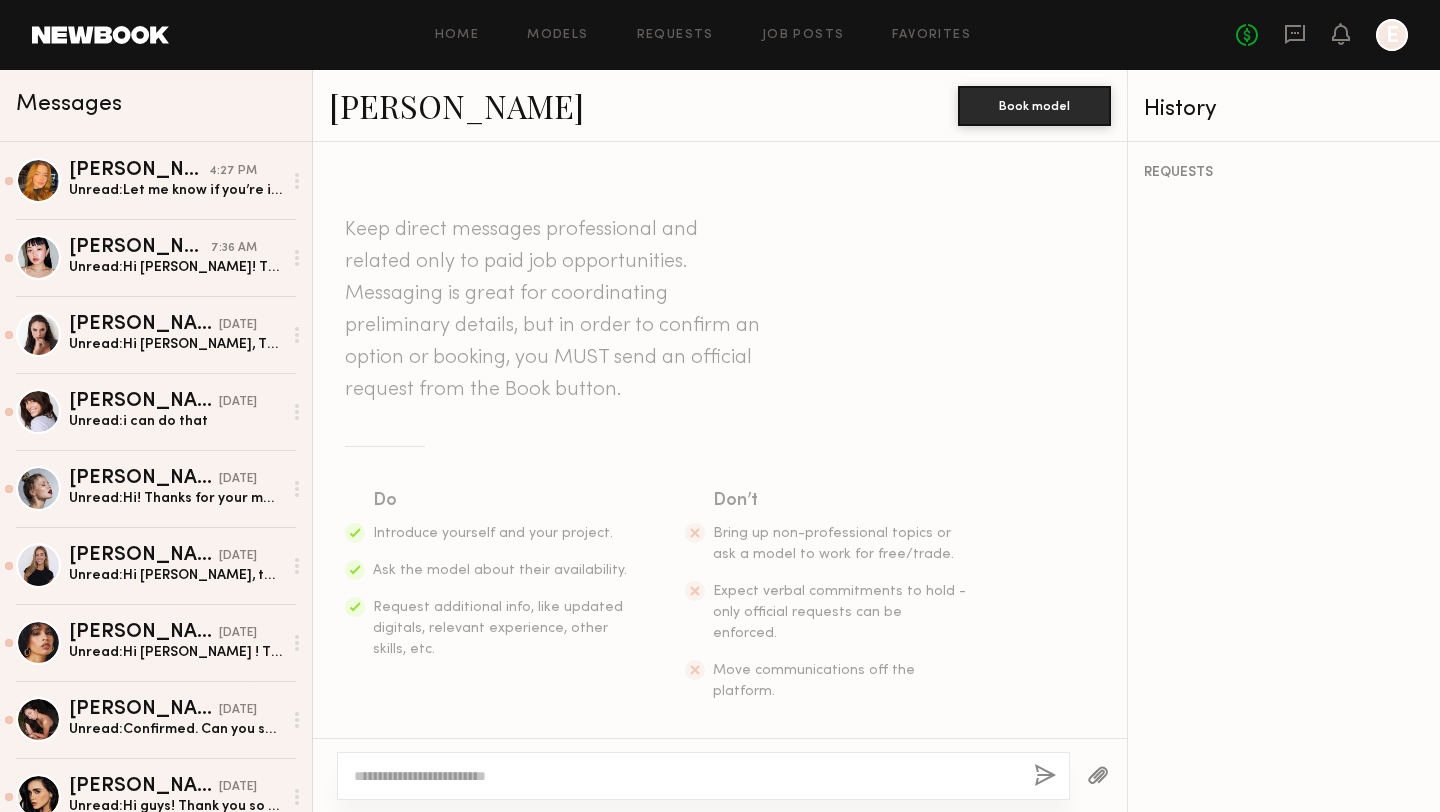 scroll, scrollTop: 0, scrollLeft: 0, axis: both 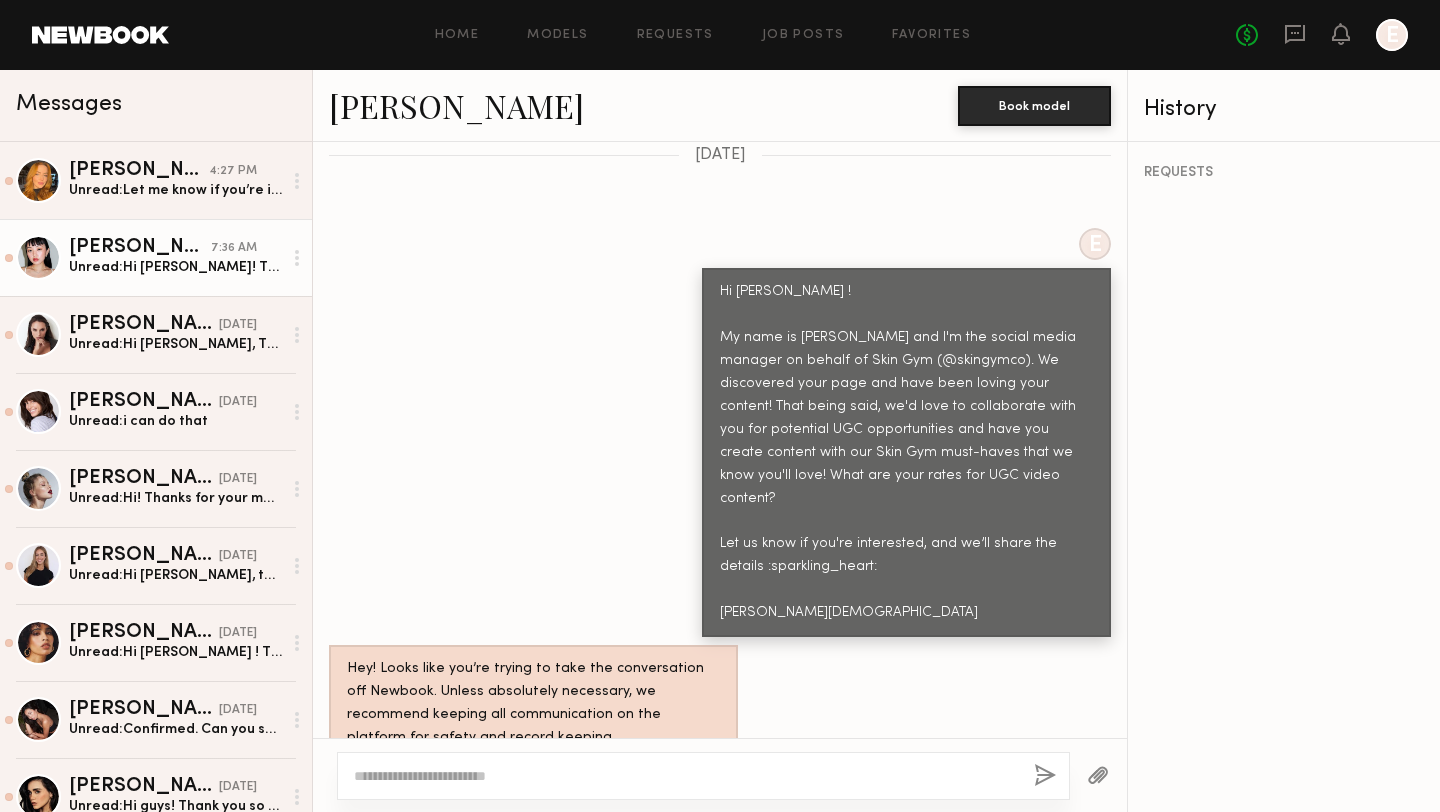 click on "Lin M." 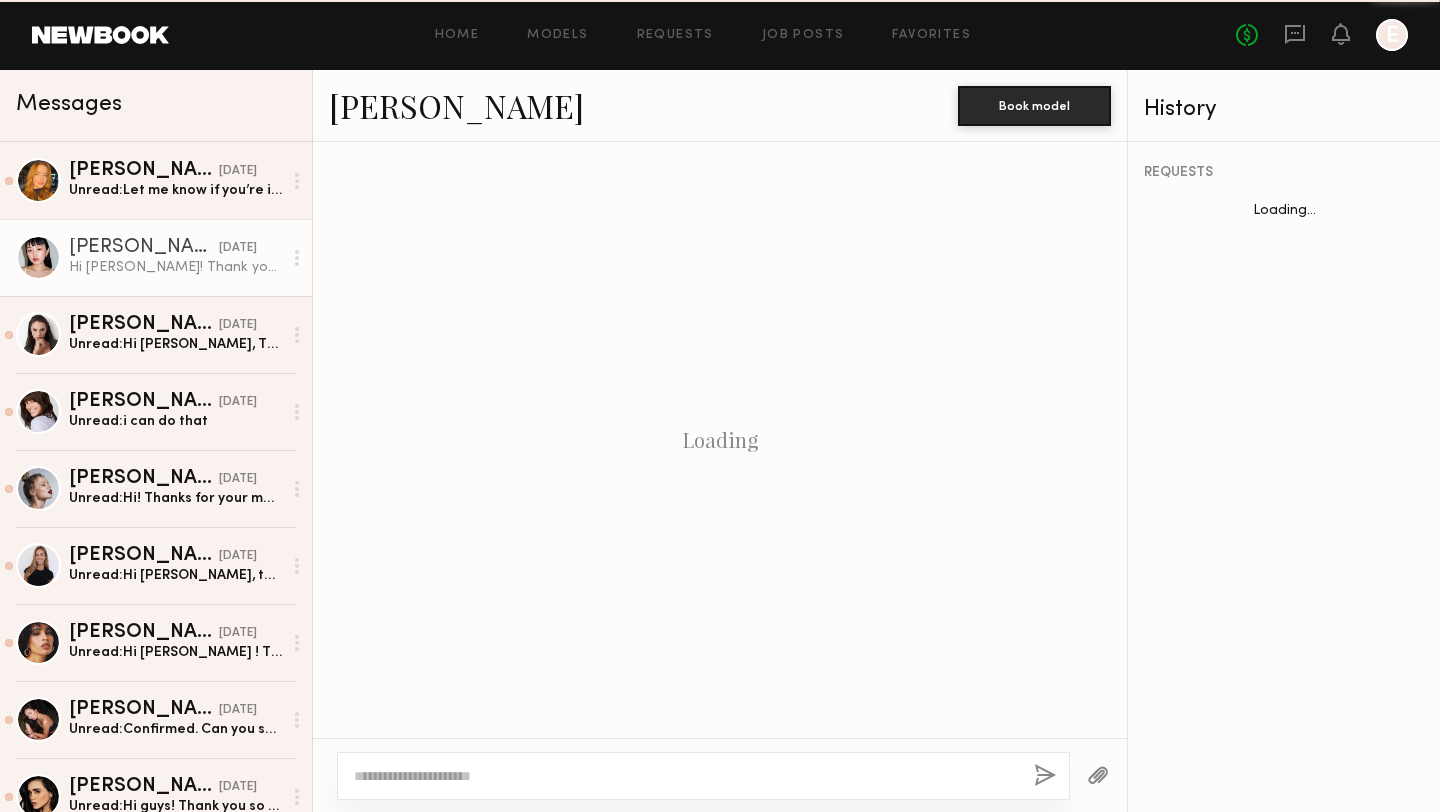 scroll, scrollTop: 1026, scrollLeft: 0, axis: vertical 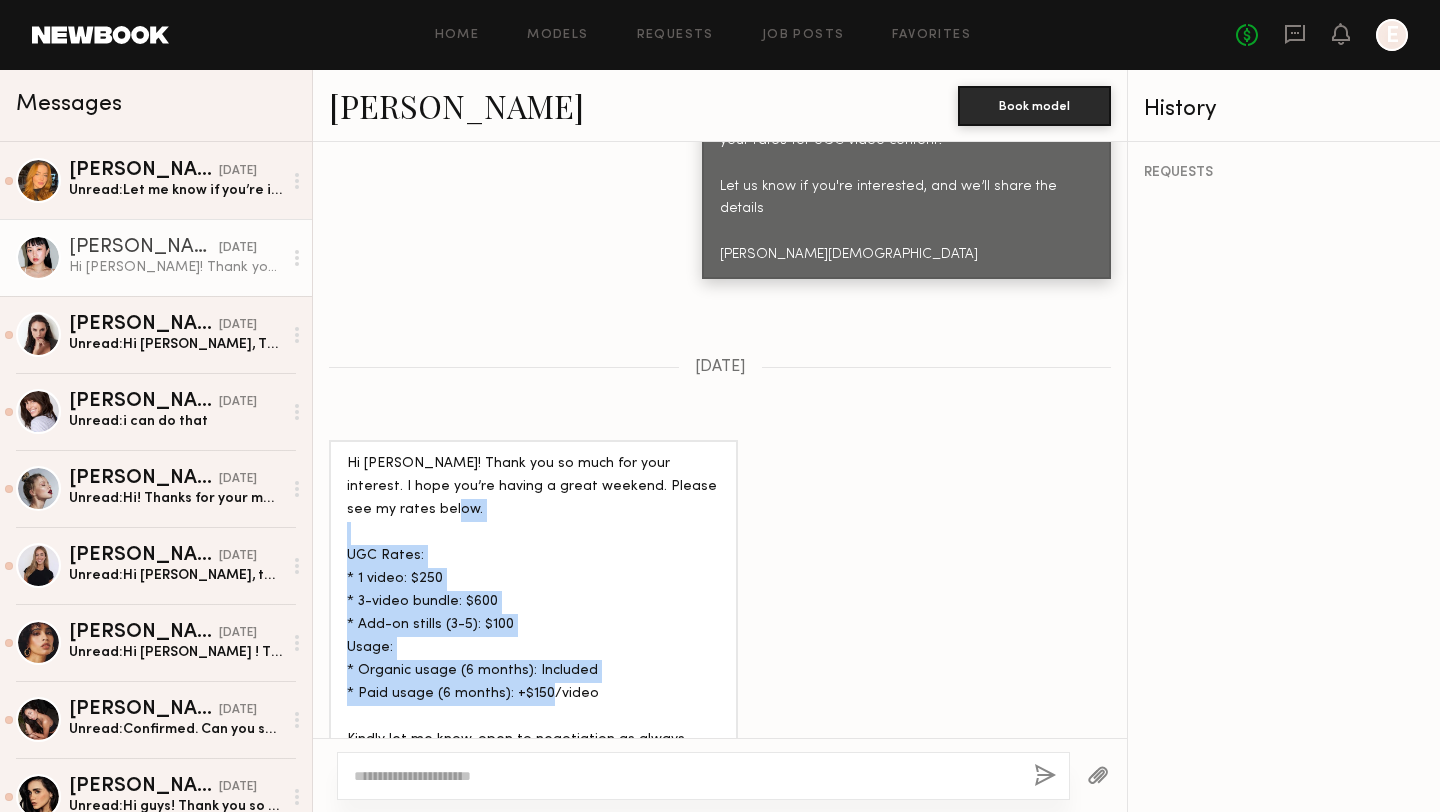 drag, startPoint x: 604, startPoint y: 653, endPoint x: 335, endPoint y: 506, distance: 306.54526 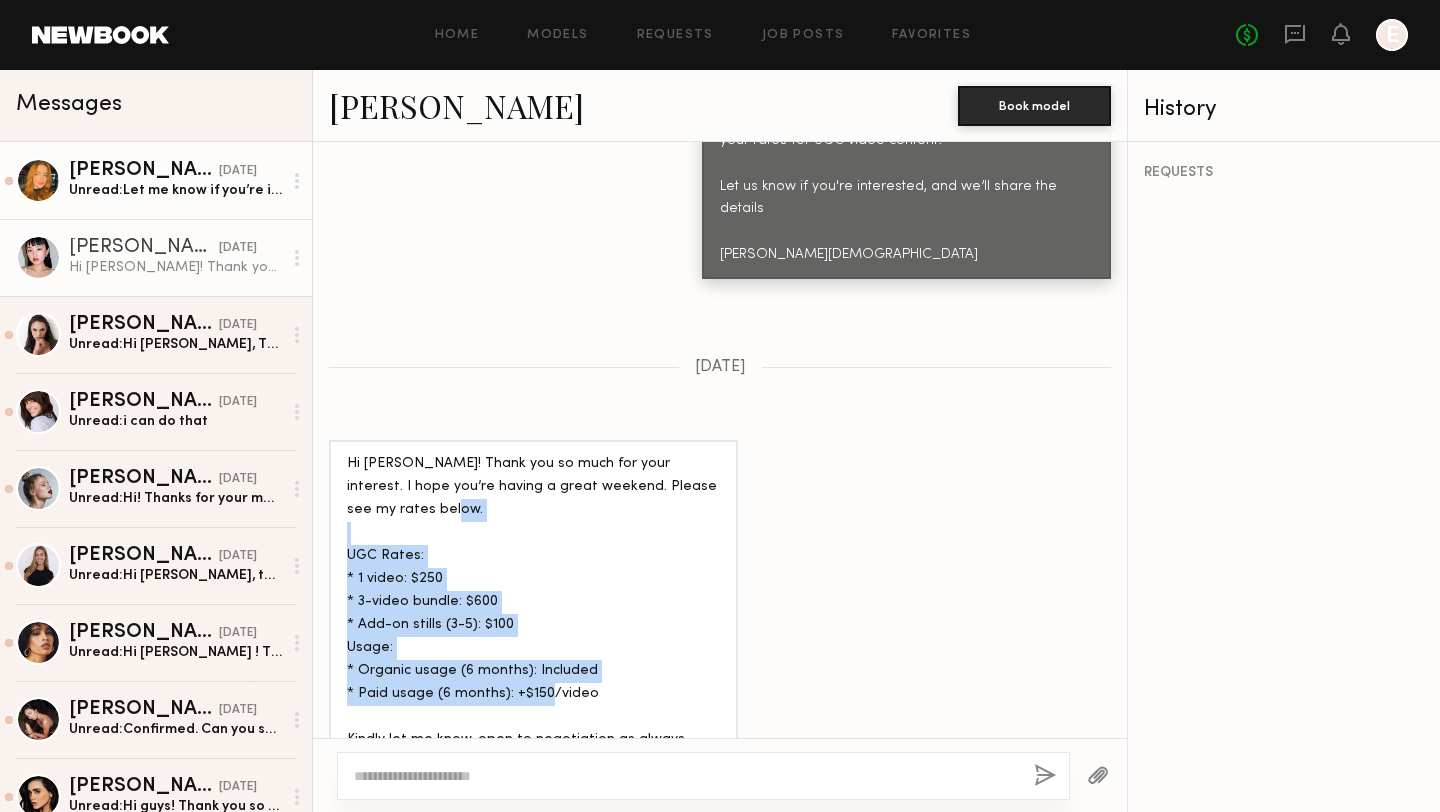 click on "Unread:  Let me know if you’re interested! I’m almost fully booked for the rest of july" 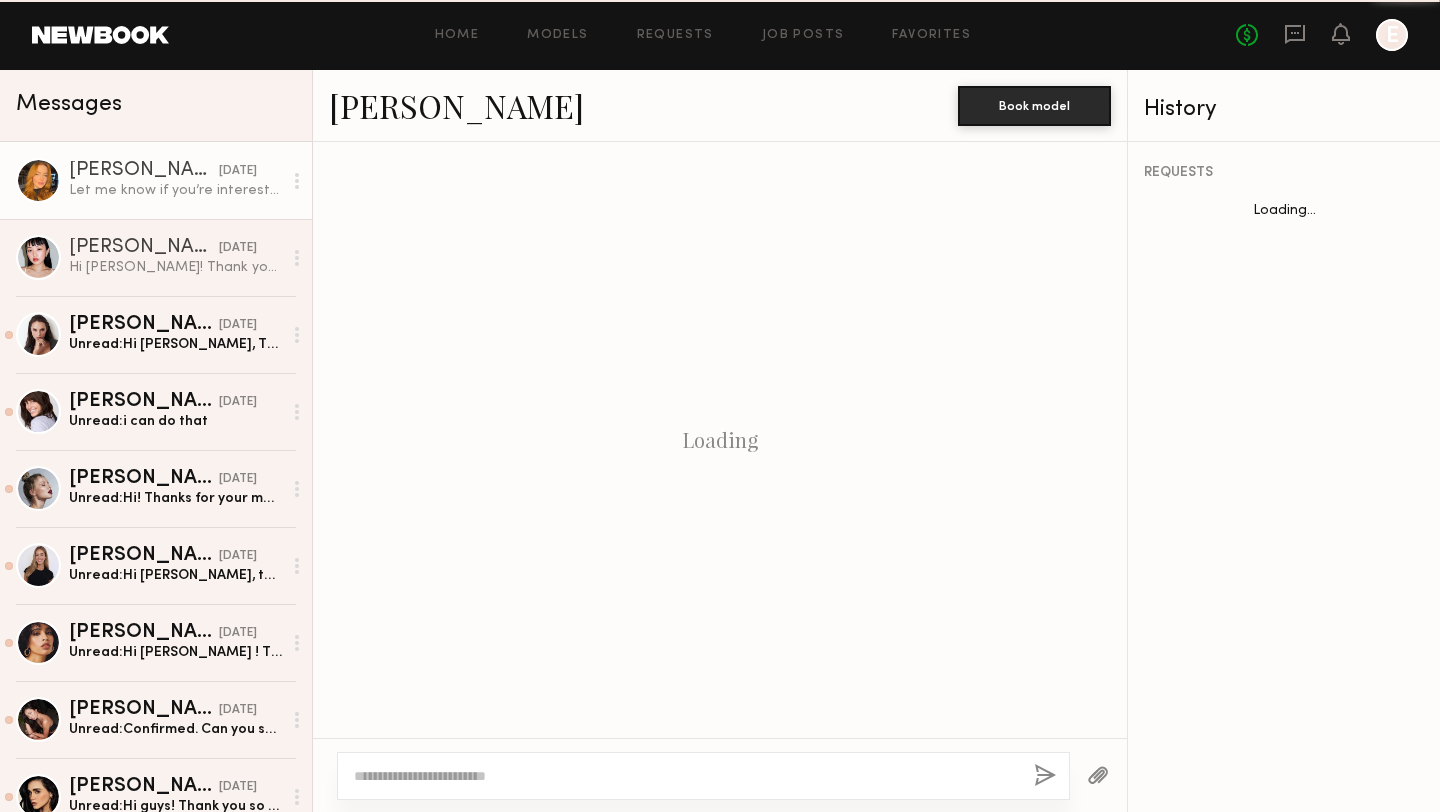 scroll, scrollTop: 1605, scrollLeft: 0, axis: vertical 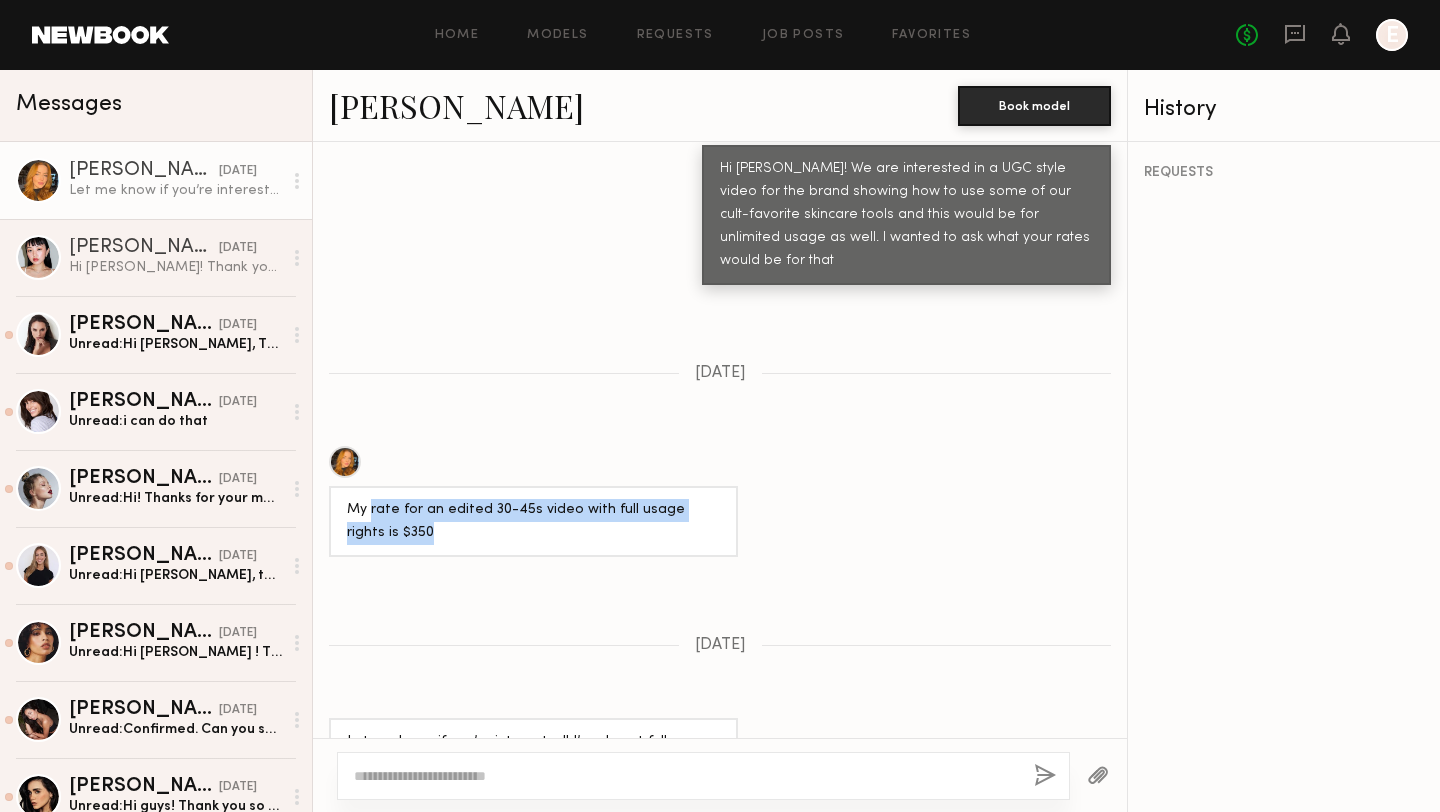 drag, startPoint x: 370, startPoint y: 444, endPoint x: 424, endPoint y: 468, distance: 59.093147 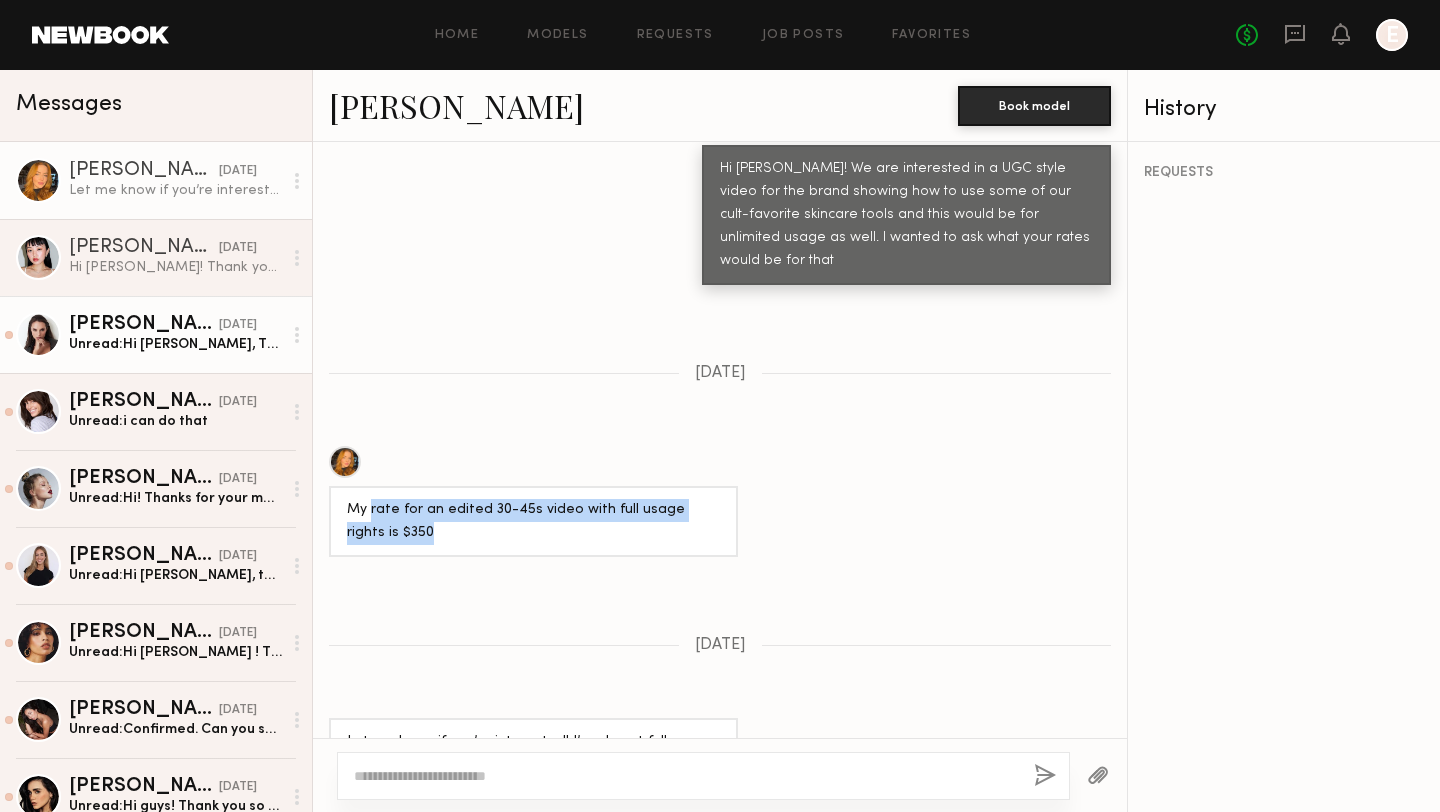 click on "Anastasiia S. 07/19/2025 Unread:  Hi Krishna,
Thank you so much for reaching out — I really appreciate your kind message! I’d be happy to explore this UGC opportunity with Skin Gym.
Before I share my final rate, could you please let me know more details about the type of content you’re looking for? (Length, format, number of videos, and usage terms.)
My typical rate for UGC video content ranges from $200 to $400, depending on the scope and deliverables.
Looking forward to your reply!
Best,
Anastasiia" 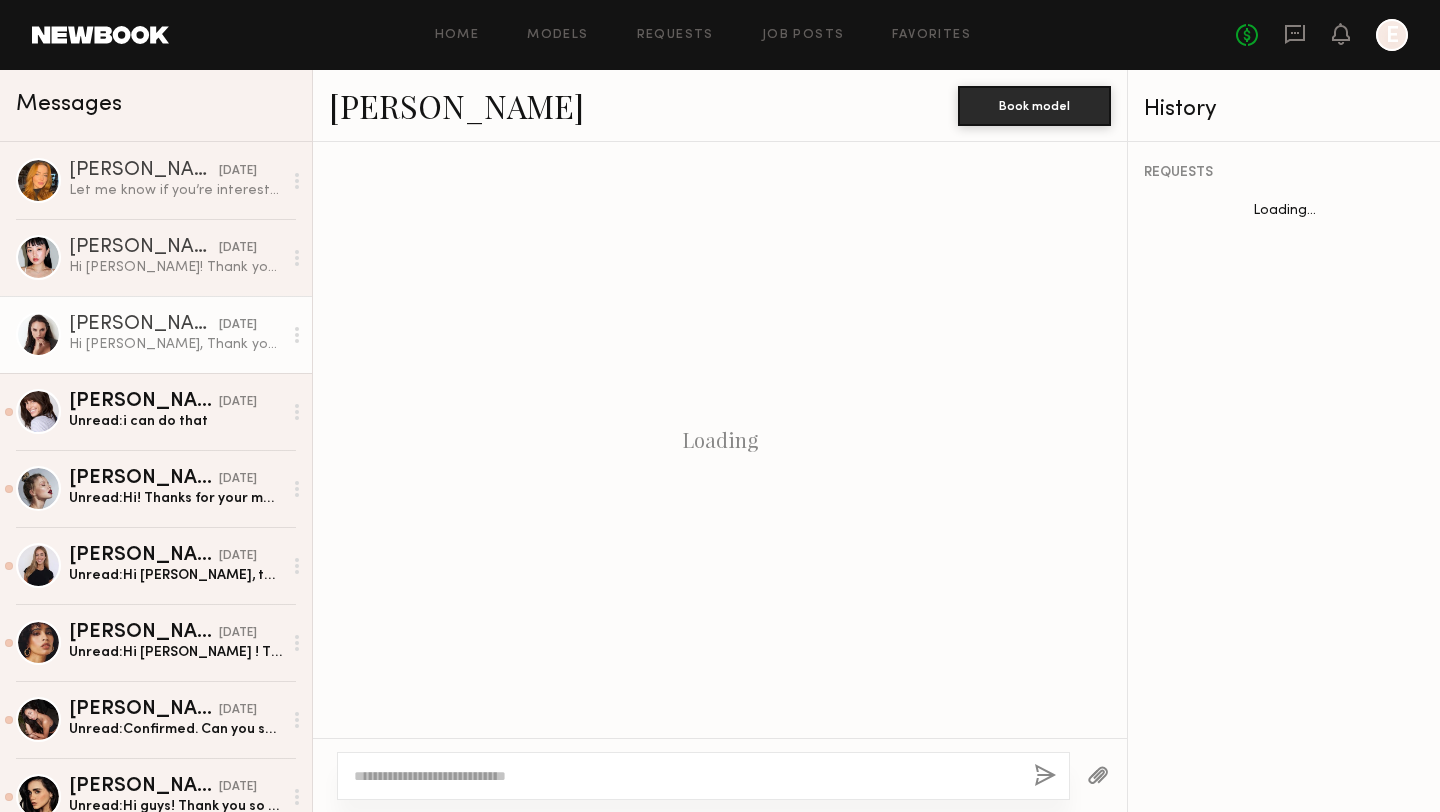 scroll, scrollTop: 1118, scrollLeft: 0, axis: vertical 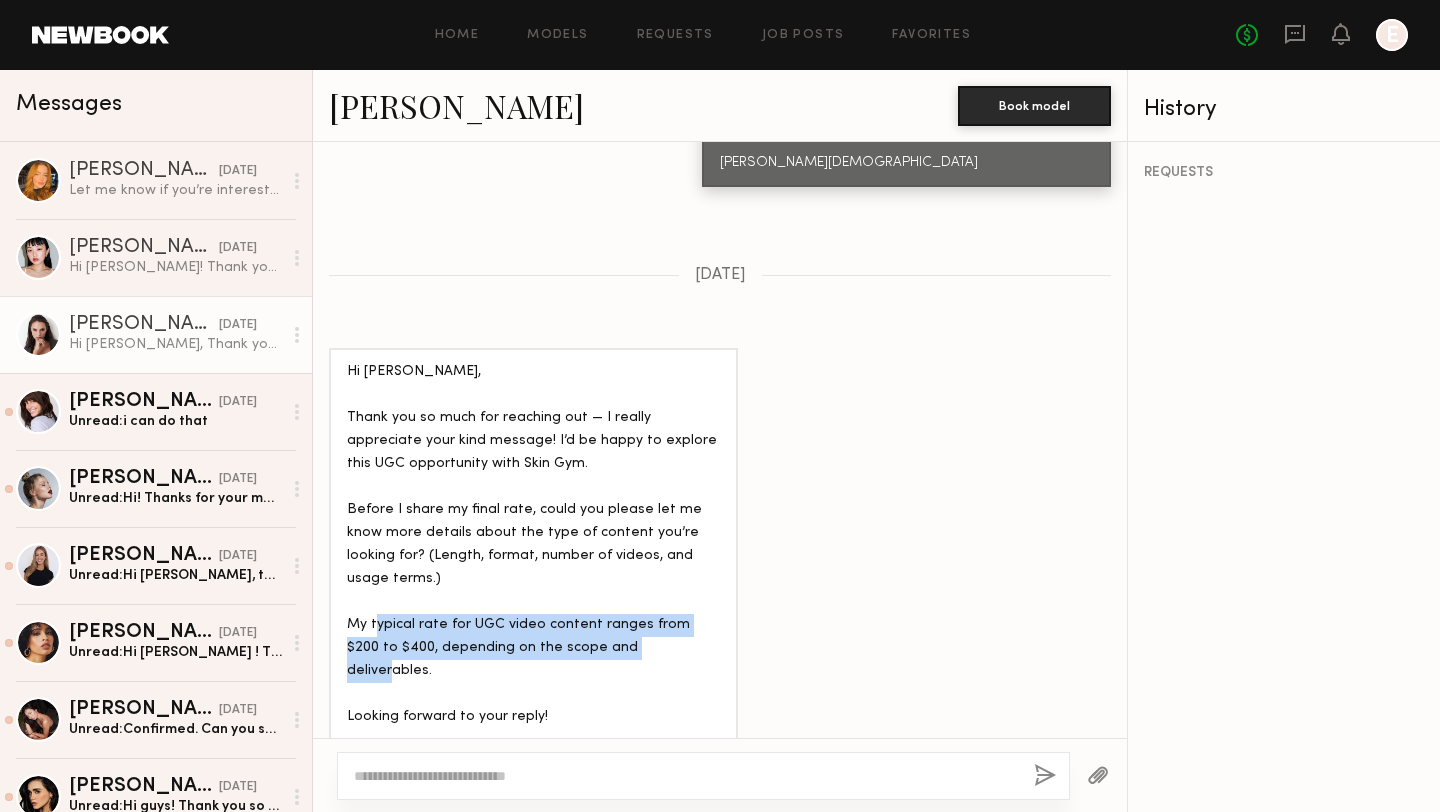 drag, startPoint x: 414, startPoint y: 560, endPoint x: 664, endPoint y: 585, distance: 251.24689 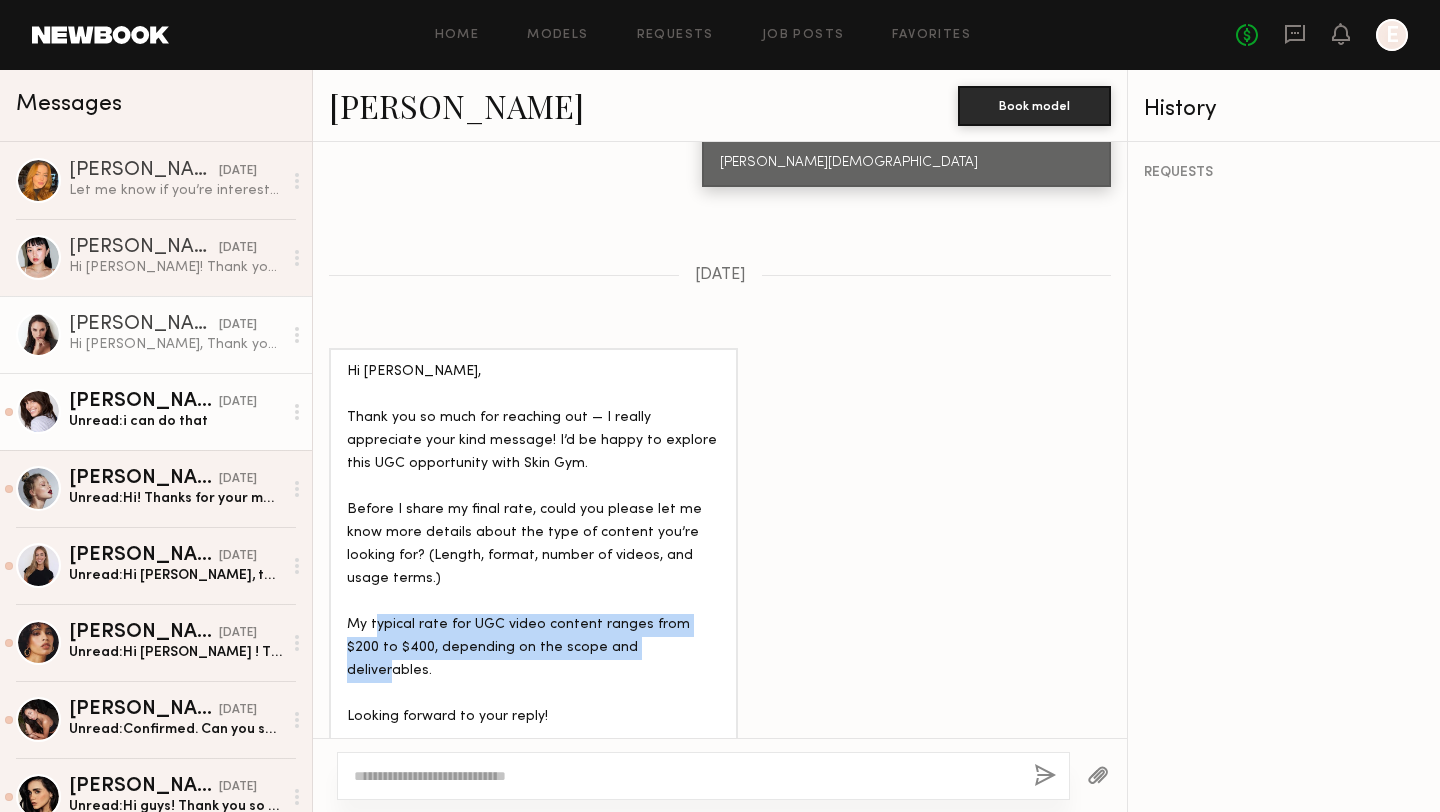 click on "Unread:  i can do that" 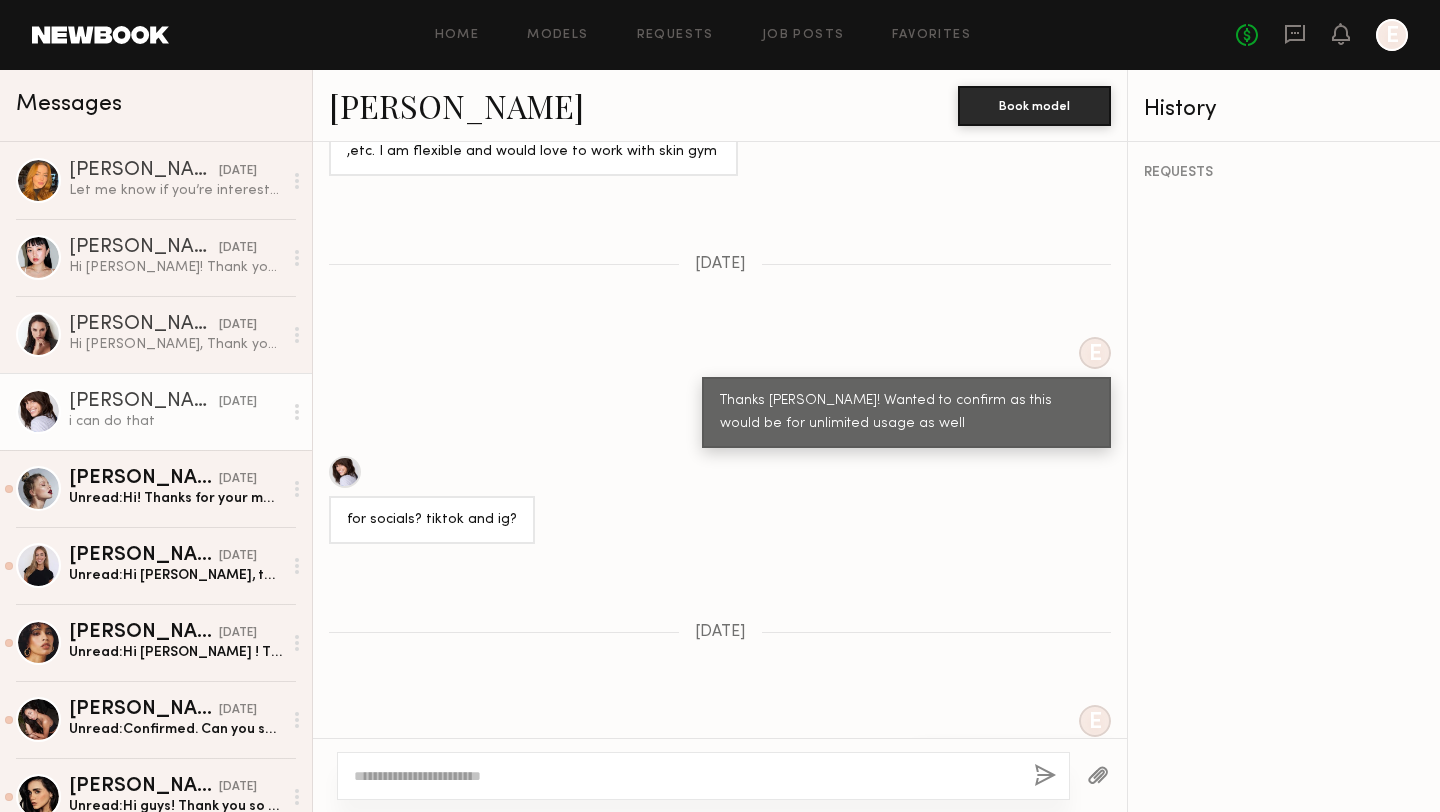 scroll, scrollTop: 1942, scrollLeft: 0, axis: vertical 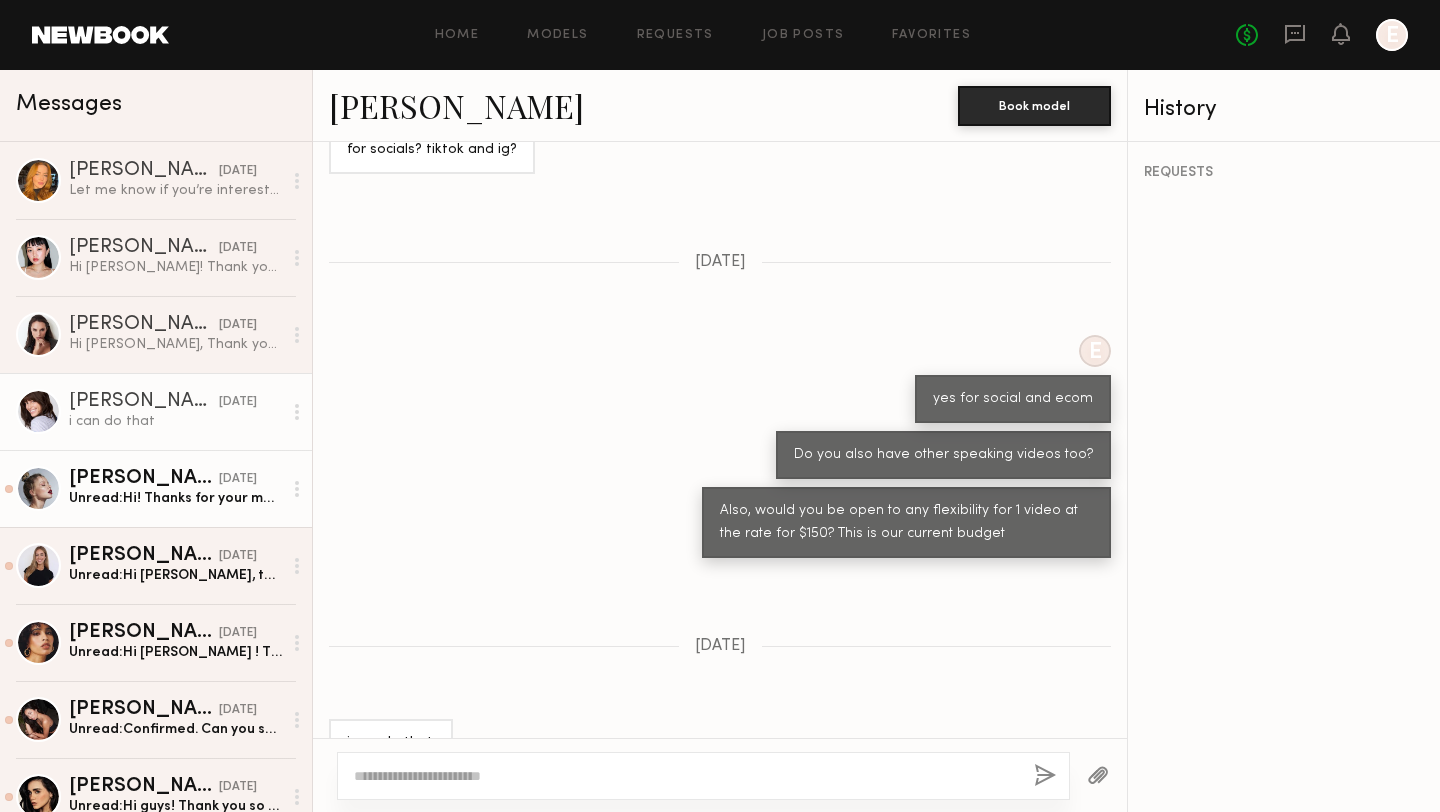 click on "Unread:  Hi!
Thanks for your message! It would be a pleasure to work with you.
My rate for 1 UGC video without posting on my page is $150
If you need me to post a reel on my social media as well the rate is $250
My instagram is @klaudia.szychowicz
Best,
Klaudia" 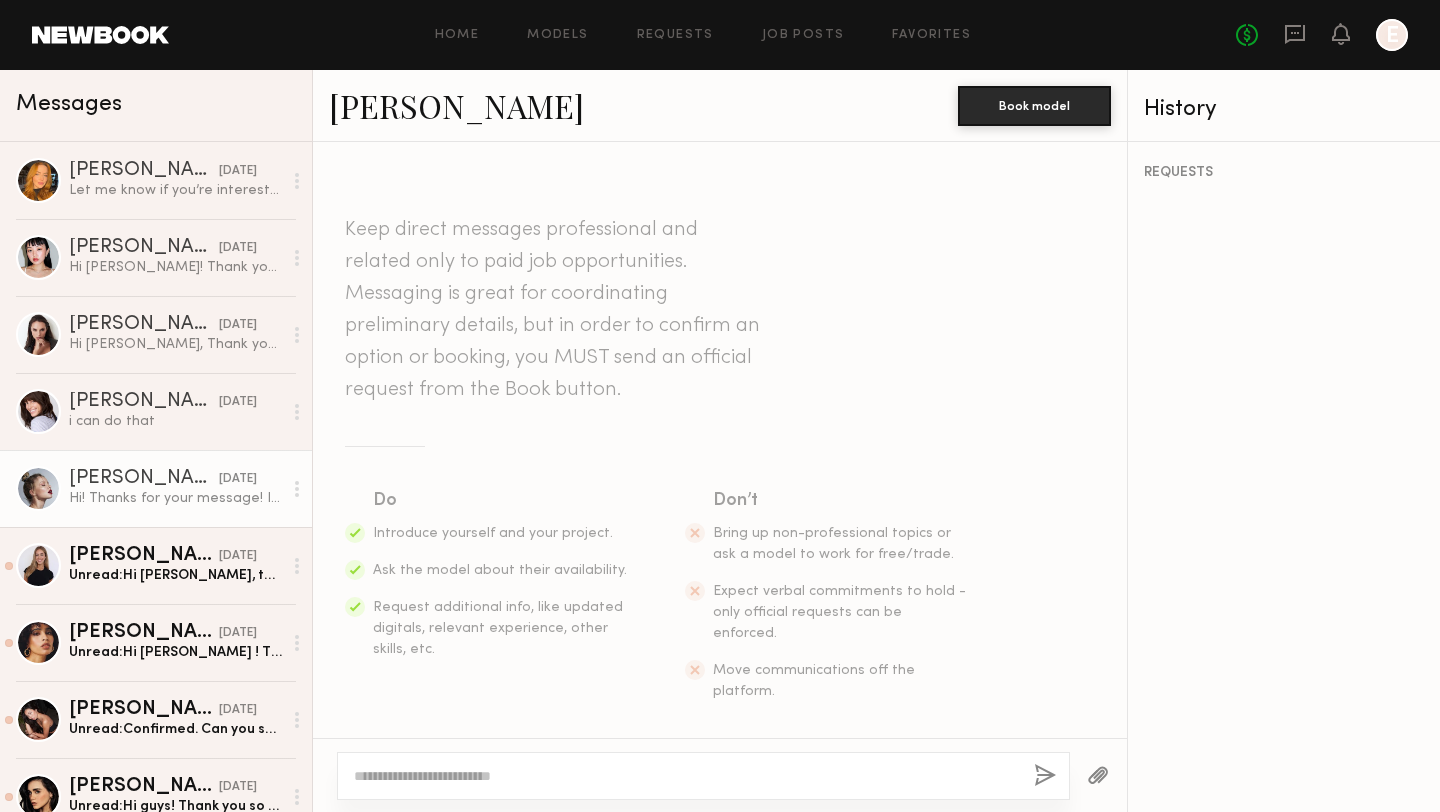 scroll, scrollTop: 1072, scrollLeft: 0, axis: vertical 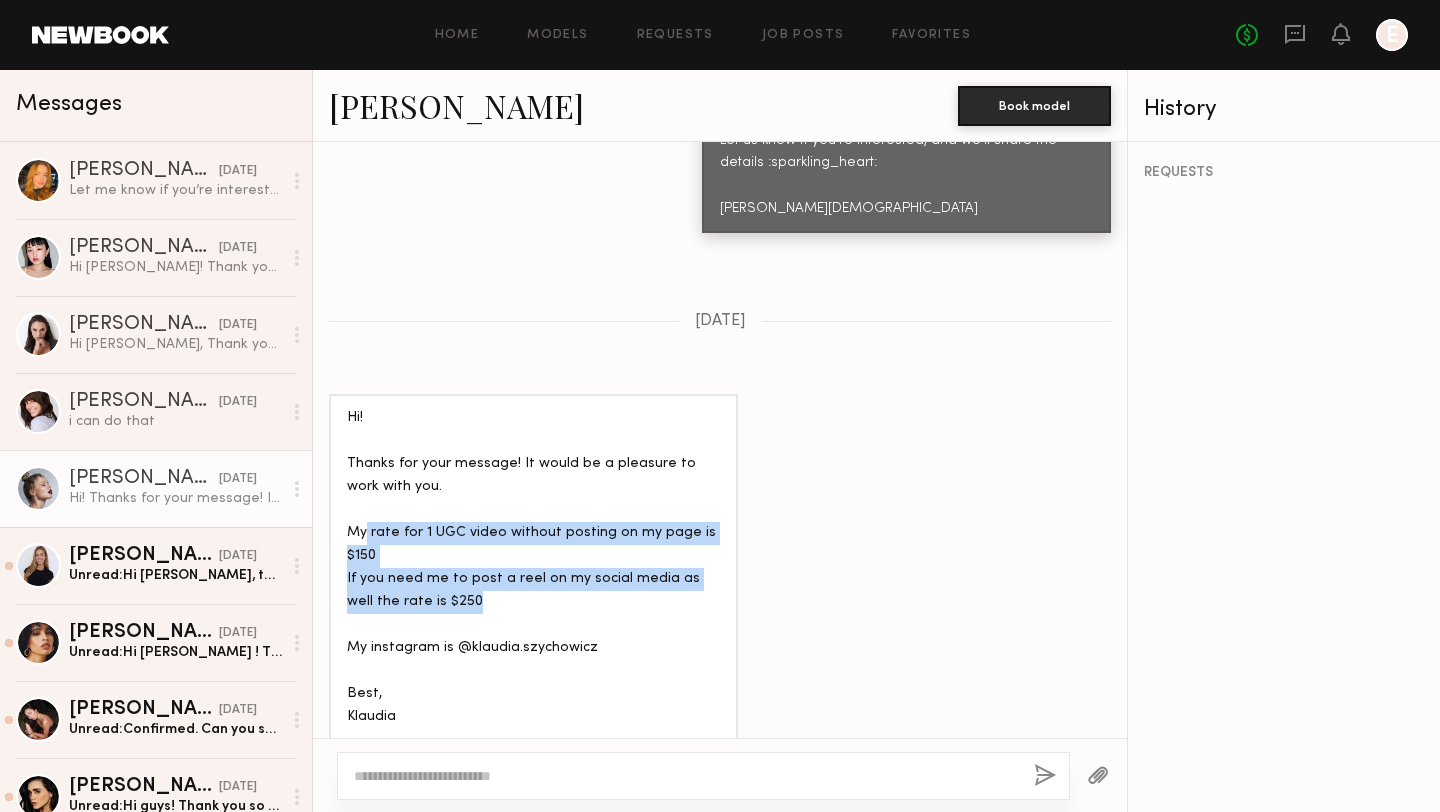 drag, startPoint x: 367, startPoint y: 514, endPoint x: 473, endPoint y: 592, distance: 131.60547 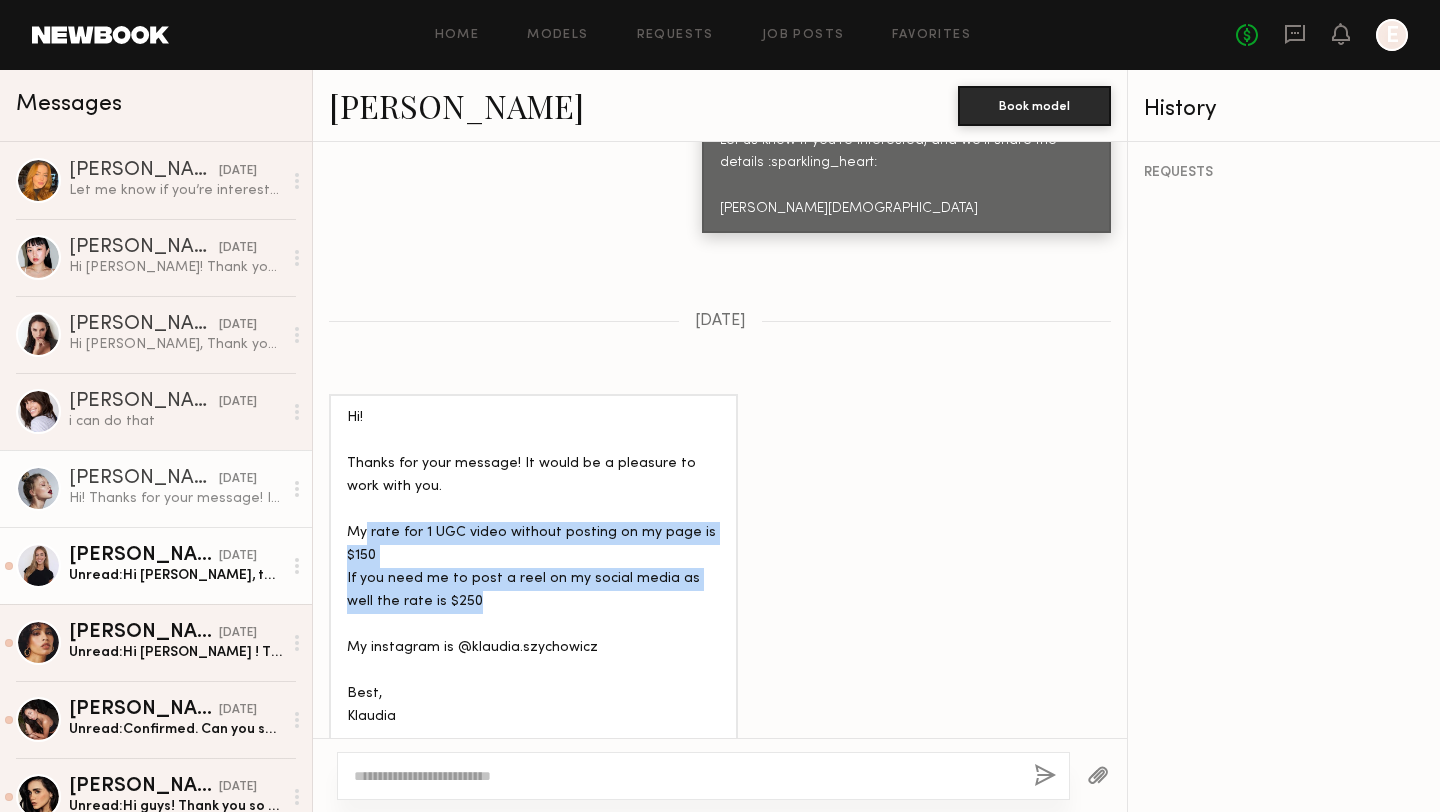 click on "Emily S." 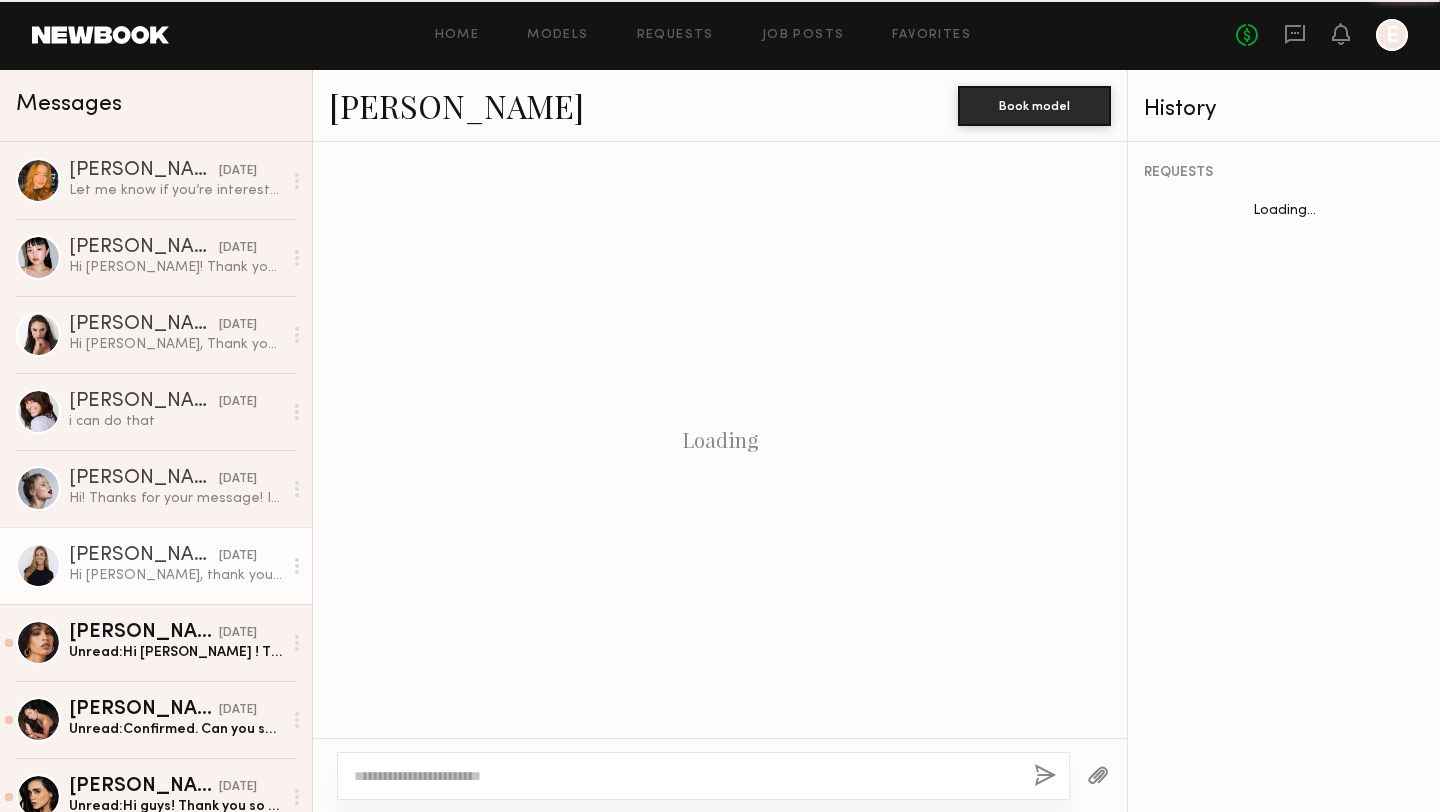 scroll, scrollTop: 935, scrollLeft: 0, axis: vertical 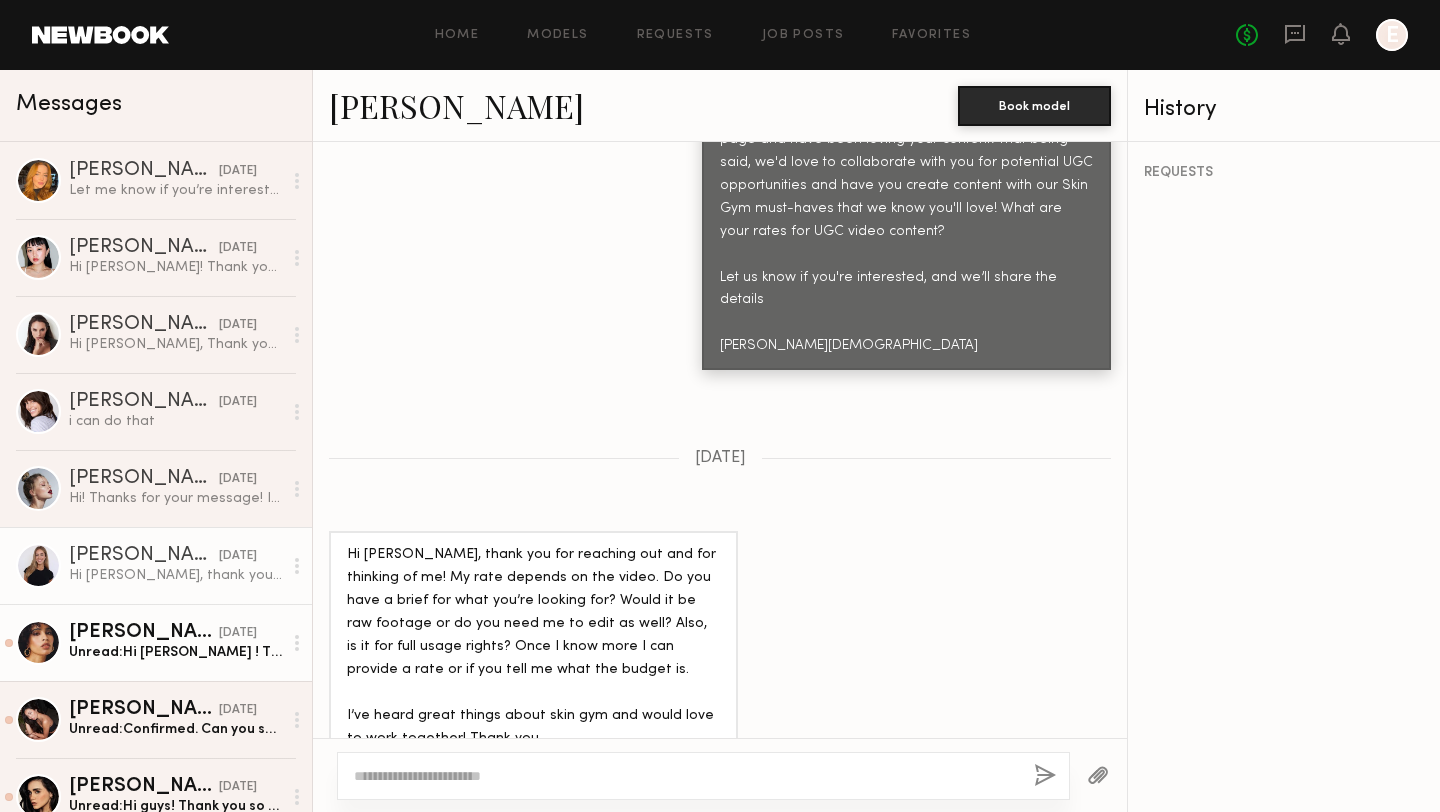 click on "Unread:  Hi Krishna ! Thank you so much for reaching out! Do you have any further details as far as requested deliverables so I can give you an accurate rate" 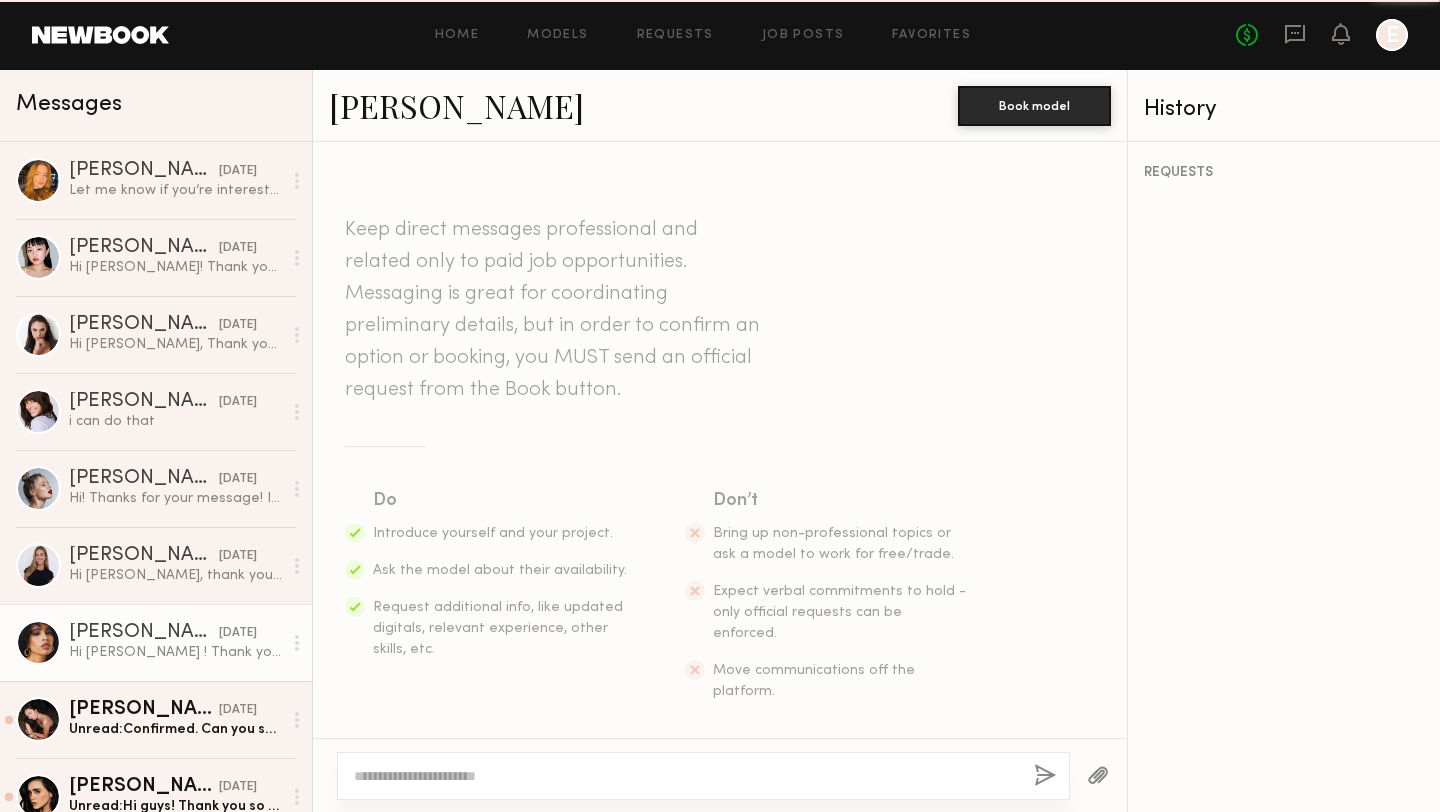 scroll, scrollTop: 797, scrollLeft: 0, axis: vertical 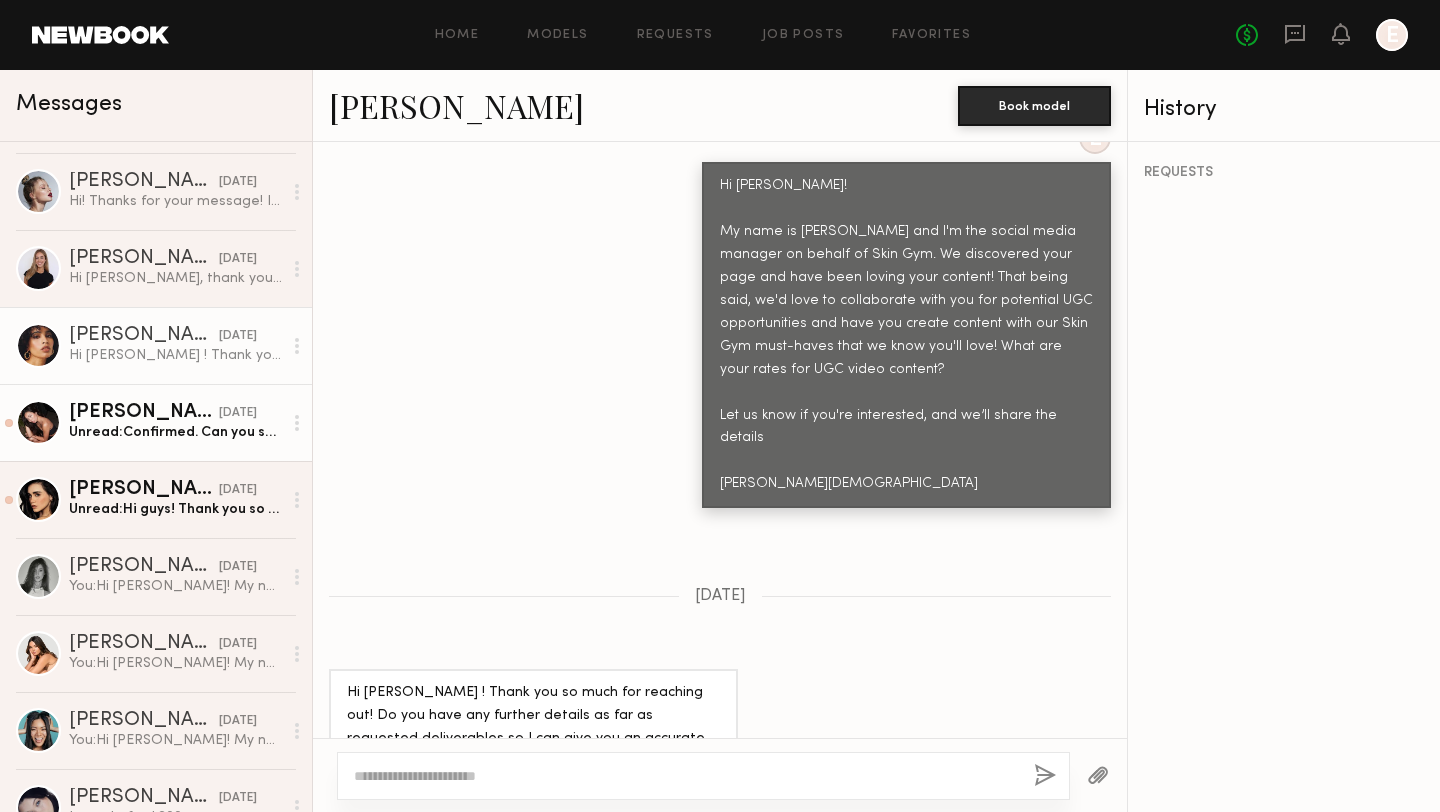 click on "Isa W." 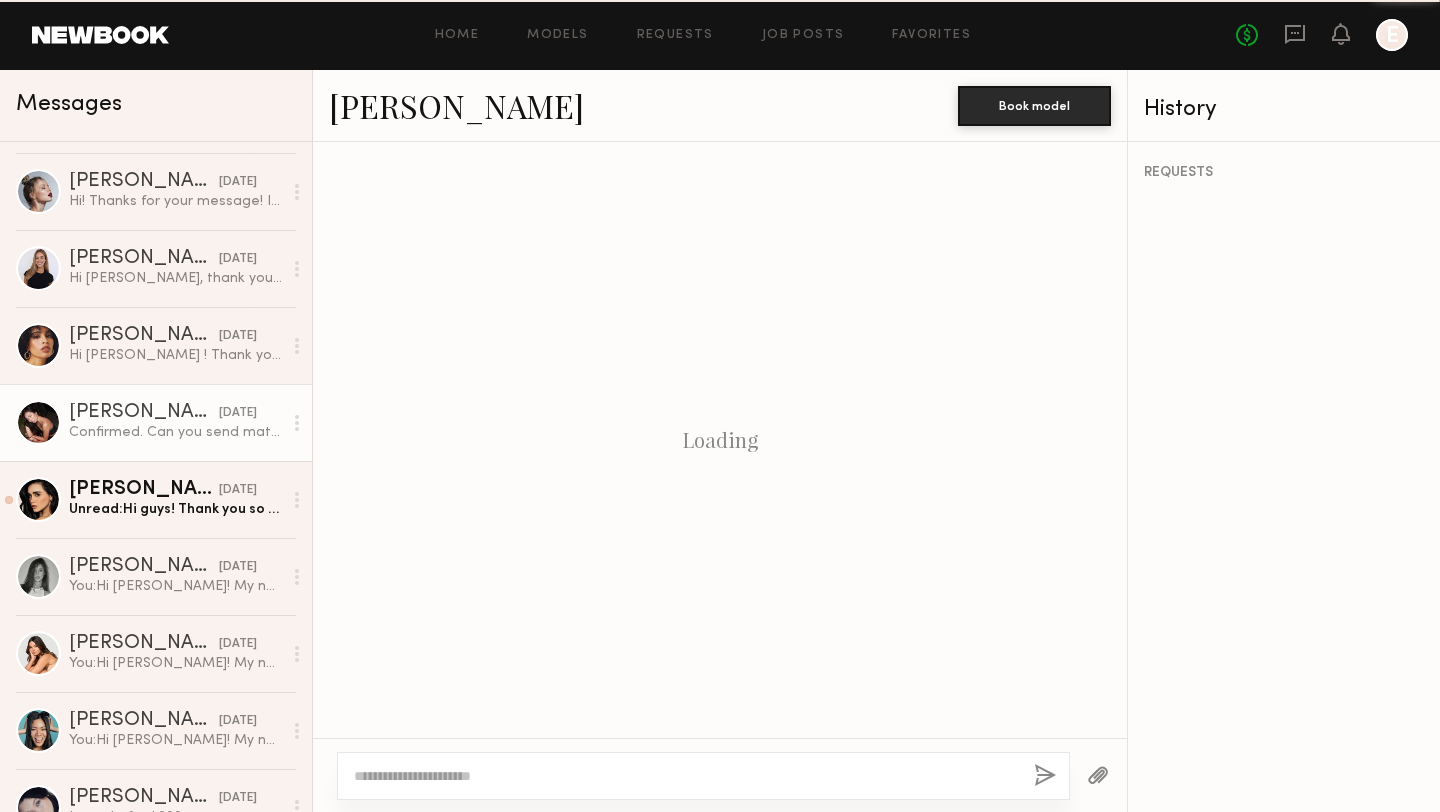 scroll, scrollTop: 1618, scrollLeft: 0, axis: vertical 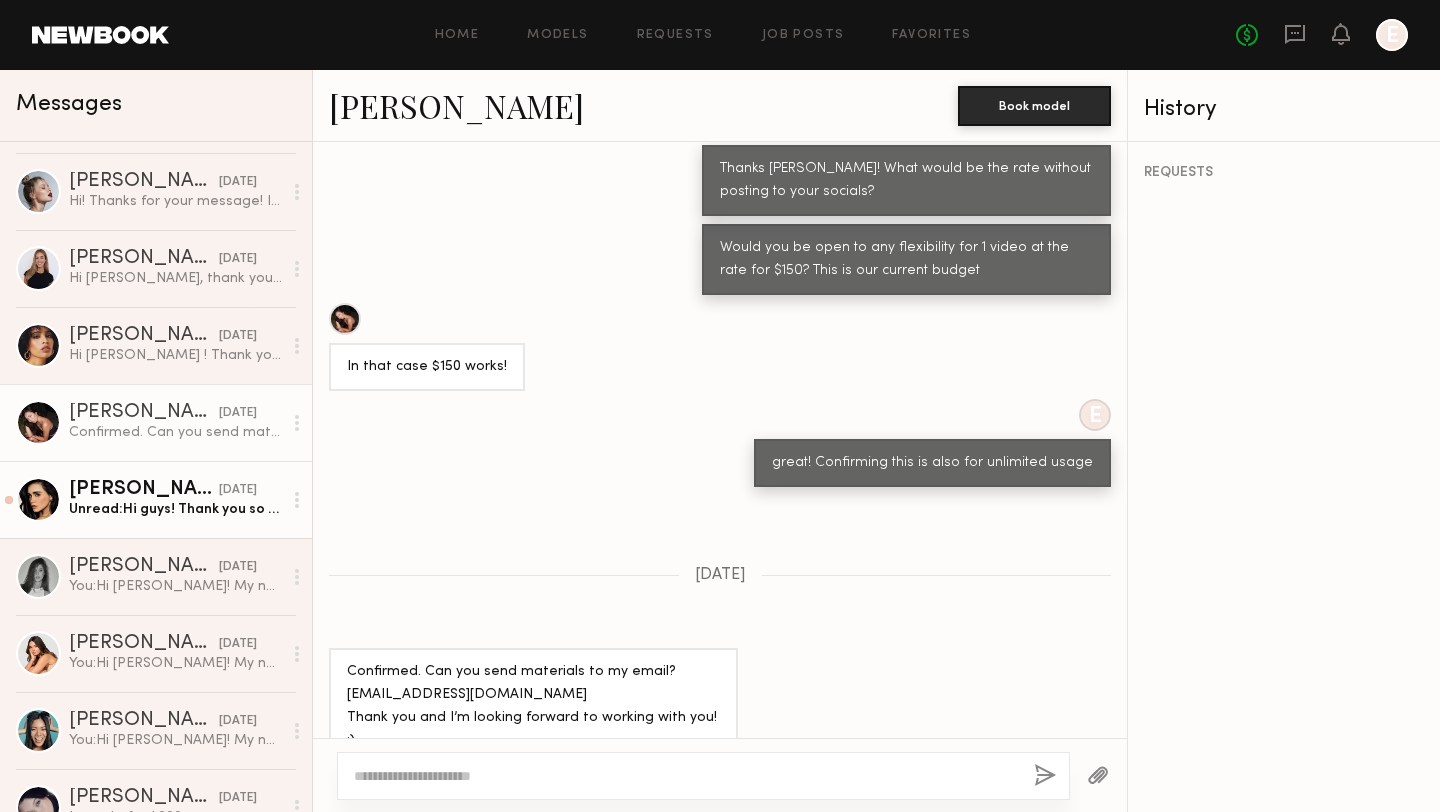 click on "Unread:  Hi guys! Thank you so much for thinking of me :) My rate is 350 per video ❤️❤️
I would absolutely love to work with you all!" 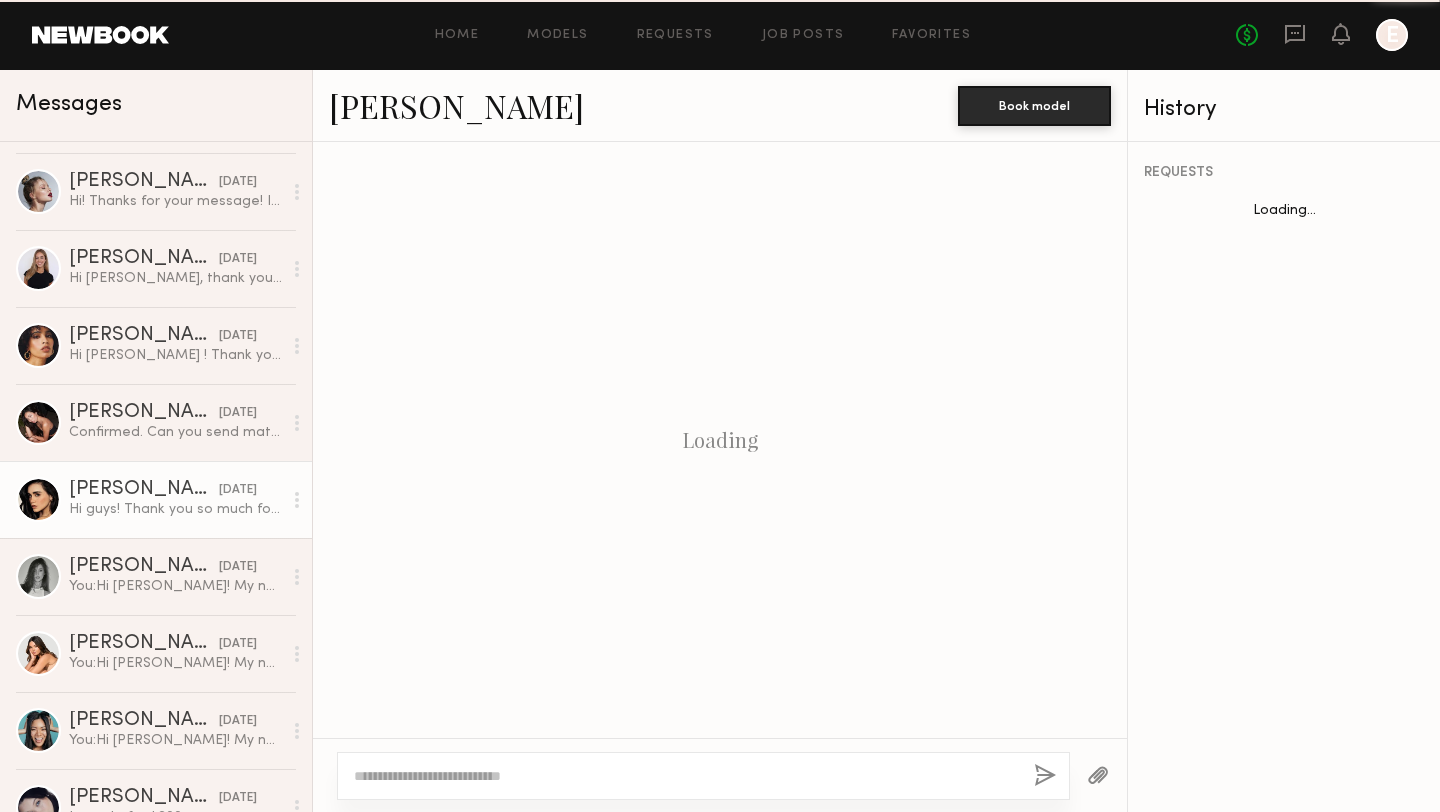 scroll, scrollTop: 820, scrollLeft: 0, axis: vertical 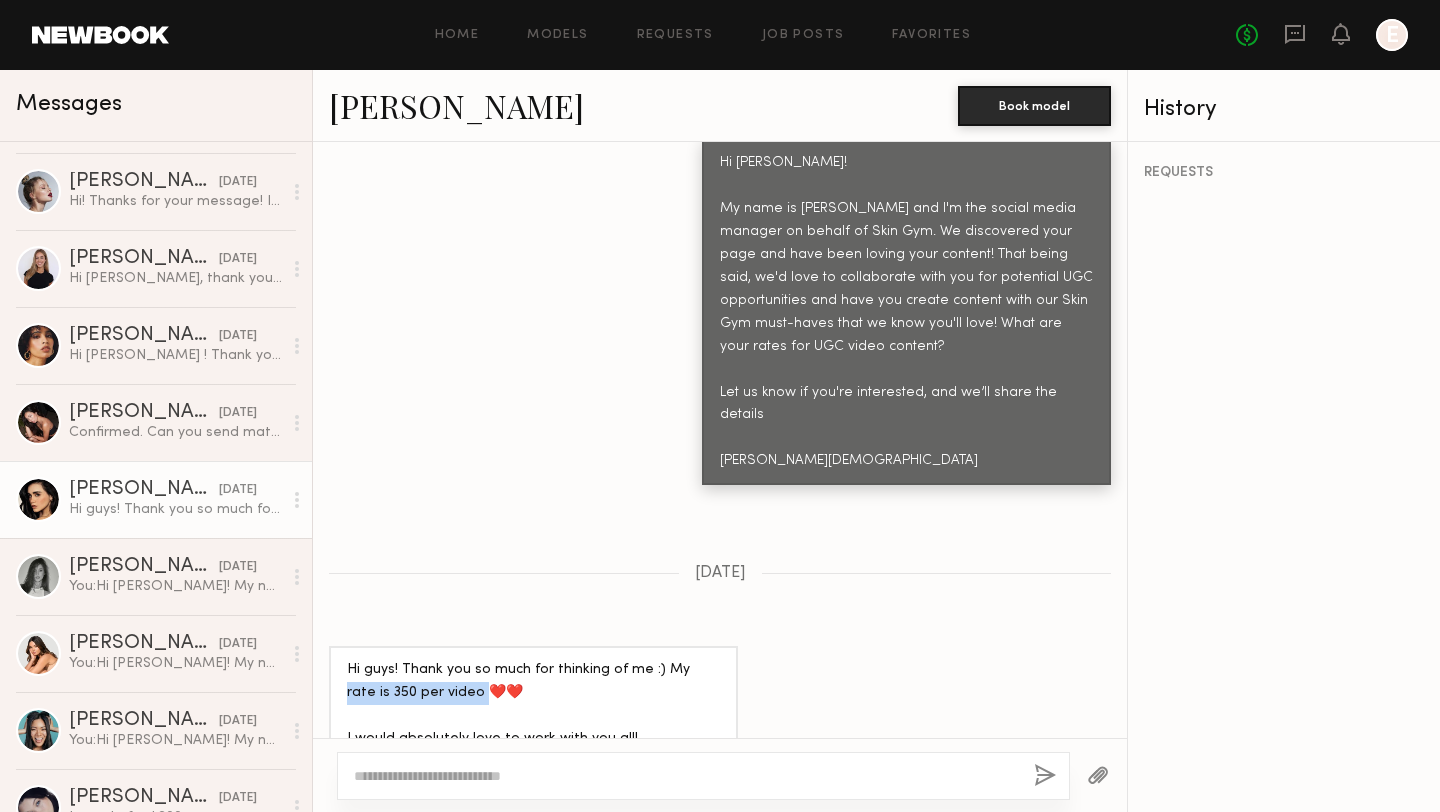 drag, startPoint x: 677, startPoint y: 628, endPoint x: 437, endPoint y: 659, distance: 241.9938 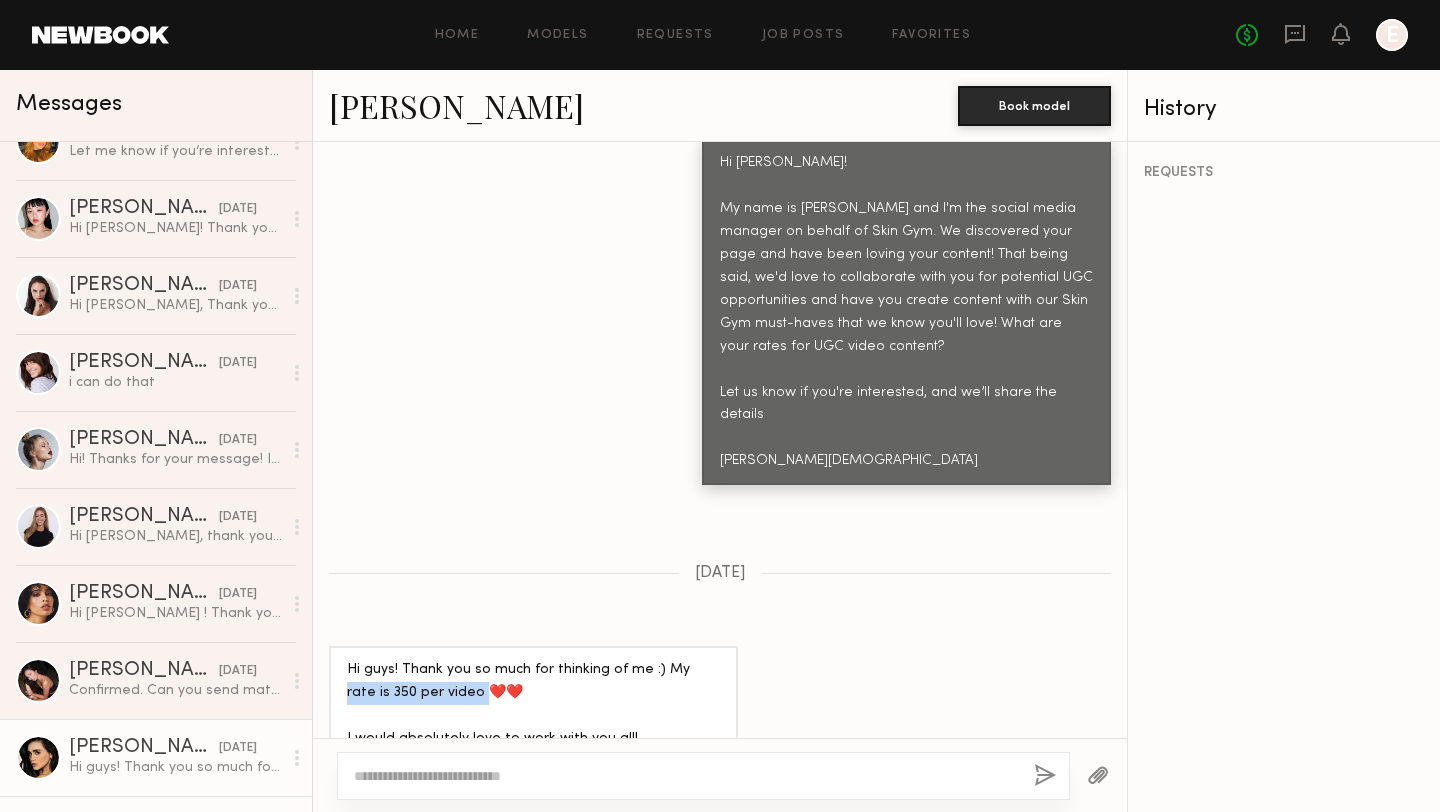 scroll, scrollTop: 0, scrollLeft: 0, axis: both 